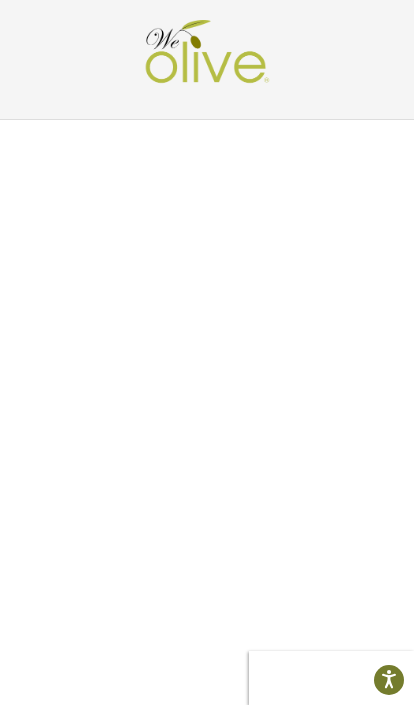 scroll, scrollTop: 39, scrollLeft: 0, axis: vertical 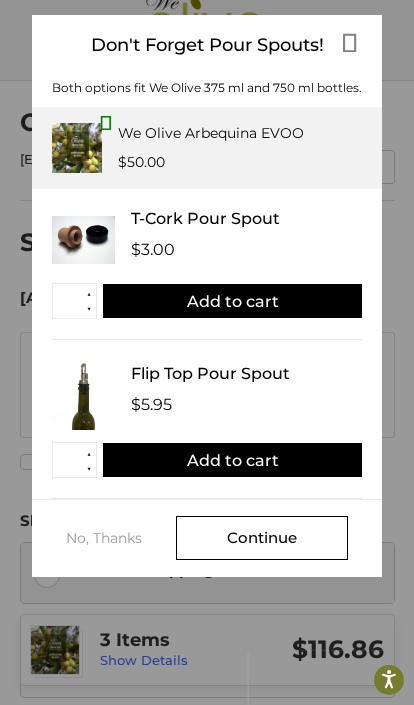 click on "Add to cart" at bounding box center [232, 460] 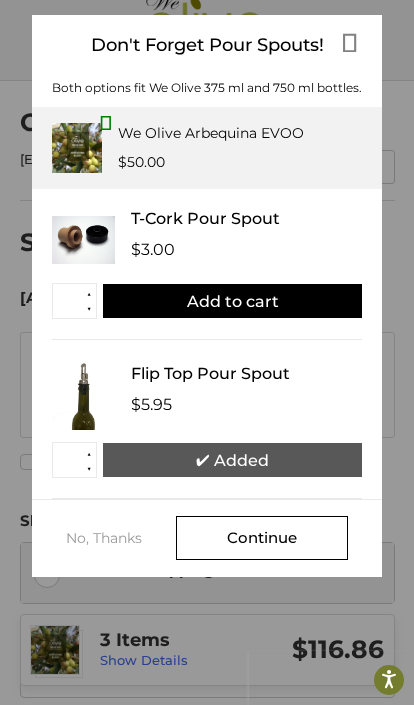 click on "Continue" at bounding box center (262, 538) 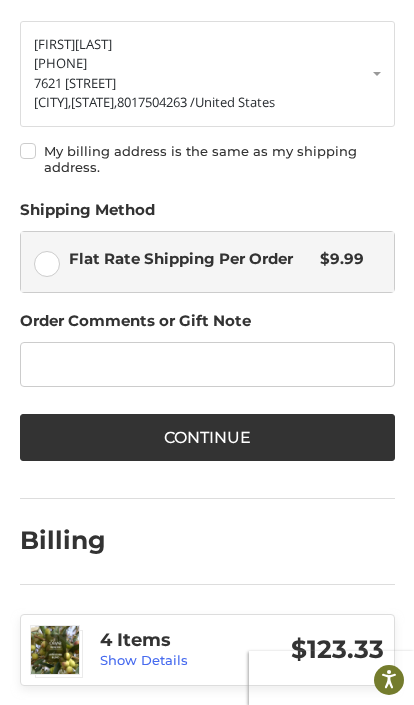 scroll, scrollTop: 355, scrollLeft: 0, axis: vertical 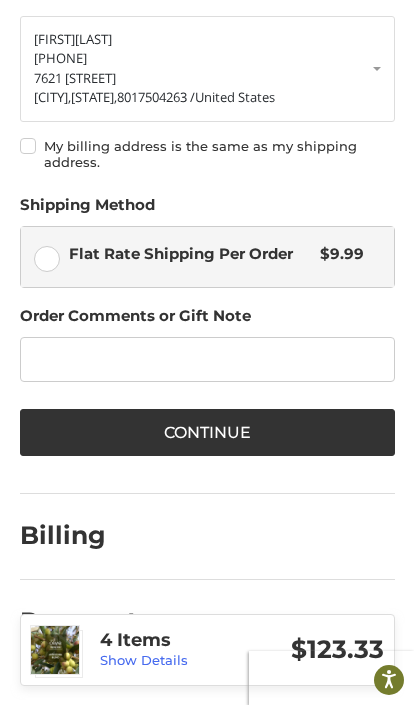 click on "Continue" at bounding box center [207, 432] 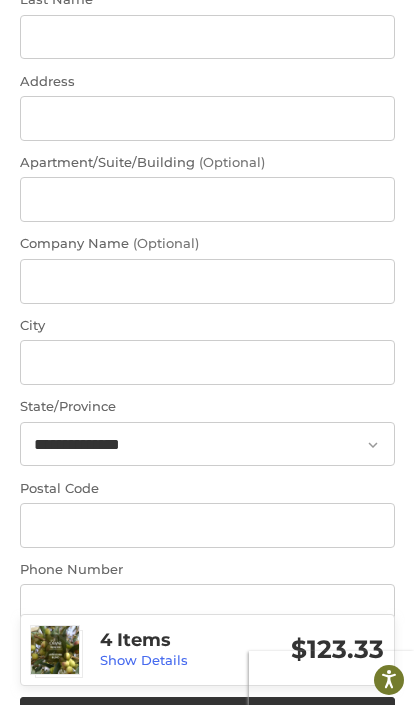 scroll, scrollTop: 972, scrollLeft: 0, axis: vertical 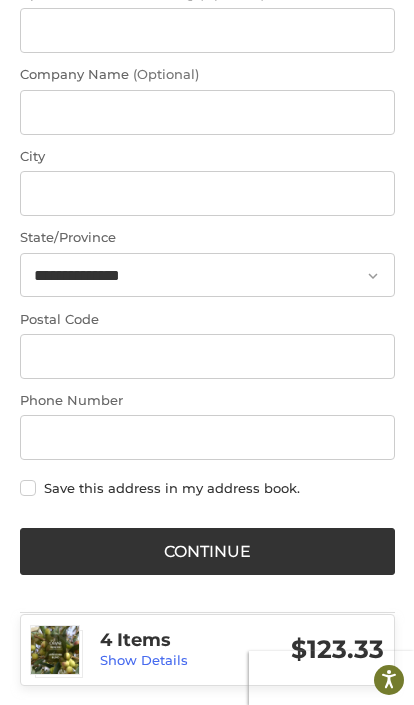 click on "Payment" at bounding box center [79, 654] 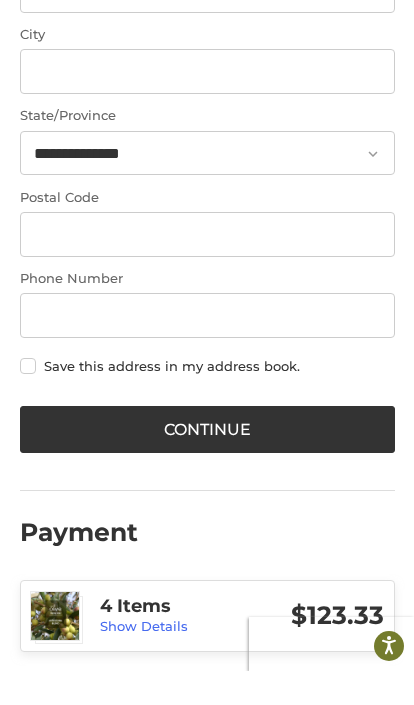 scroll, scrollTop: 1063, scrollLeft: 0, axis: vertical 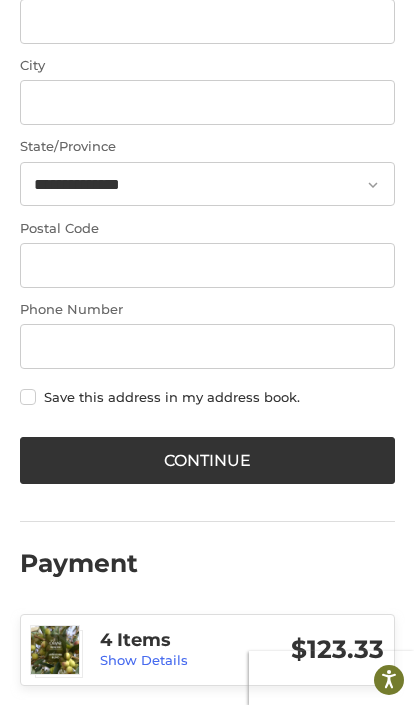 click on "Payment" at bounding box center (79, 563) 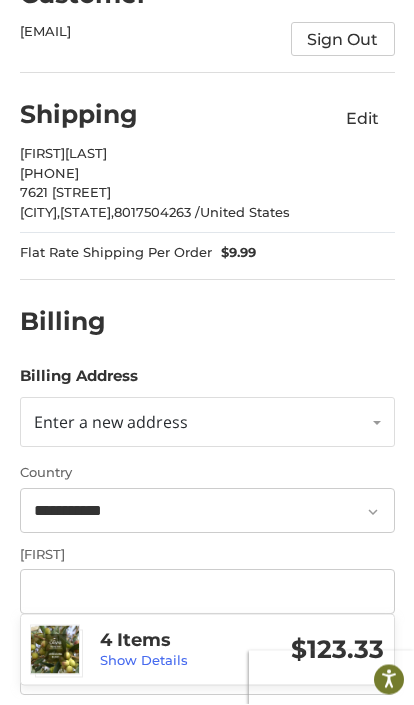 scroll, scrollTop: 168, scrollLeft: 0, axis: vertical 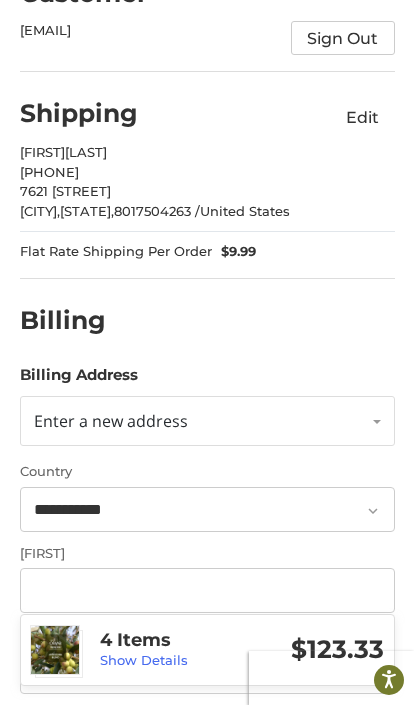 click on "Billing Address" at bounding box center (207, 380) 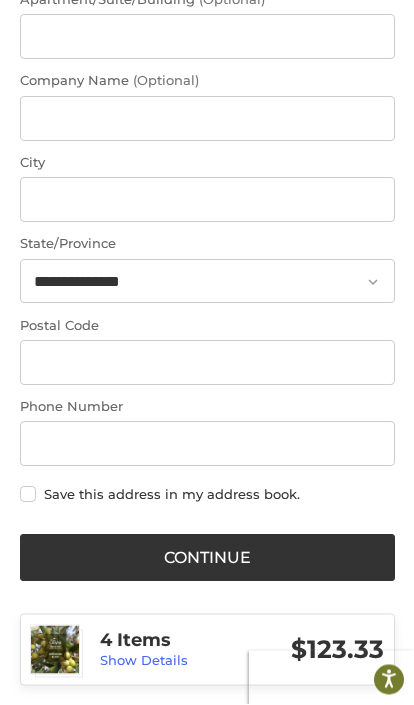 scroll, scrollTop: 962, scrollLeft: 0, axis: vertical 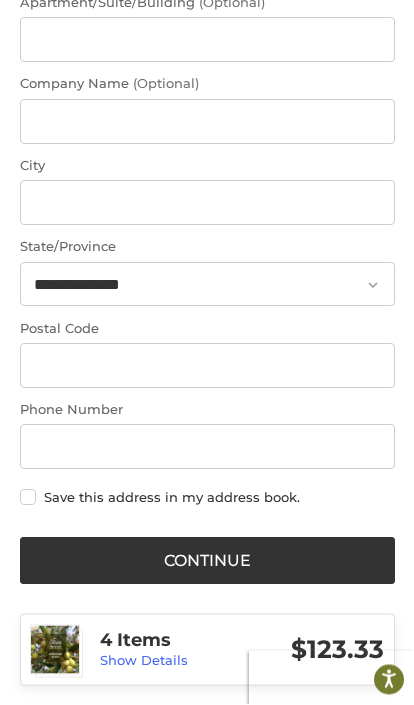 click on "Continue" at bounding box center [207, 561] 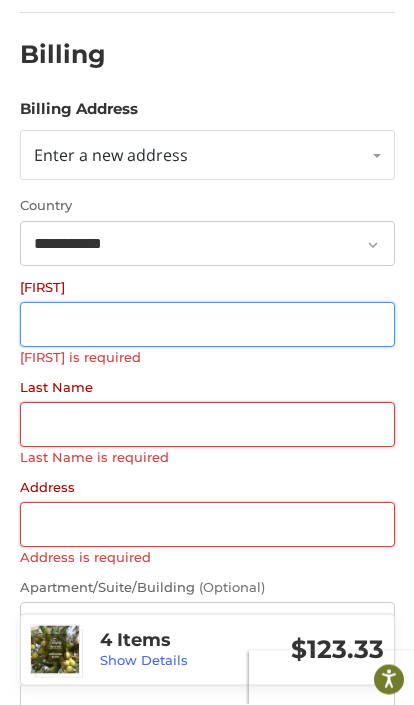 scroll, scrollTop: 337, scrollLeft: 0, axis: vertical 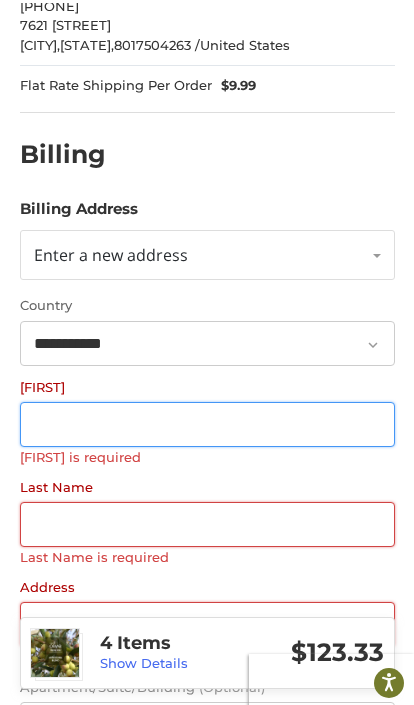 click on "[FIRST]" at bounding box center [207, 421] 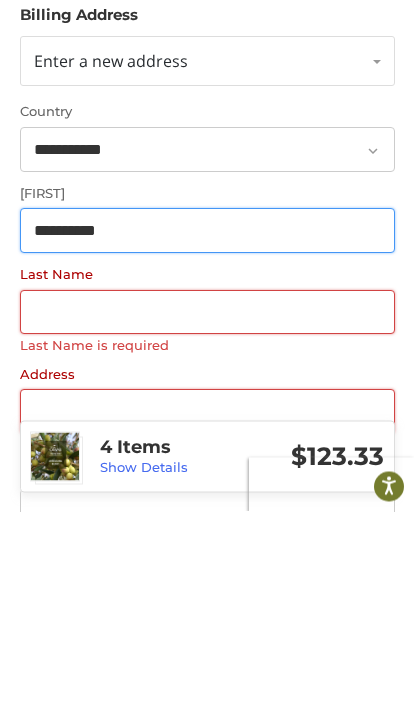 type on "*********" 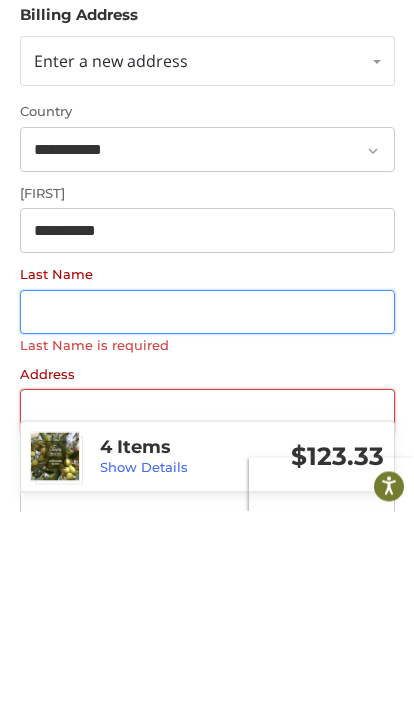click on "Last Name" at bounding box center (207, 506) 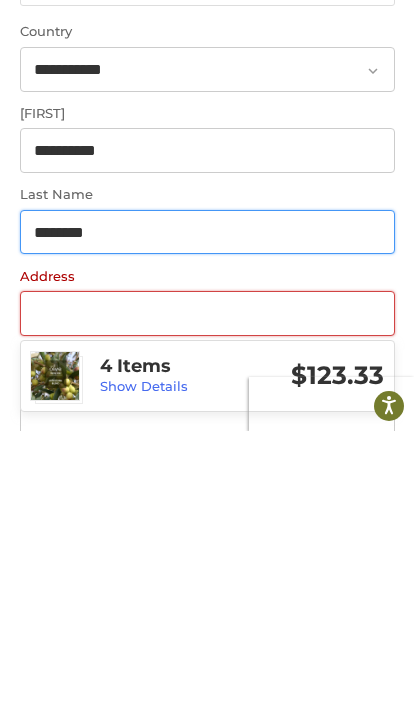 type on "********" 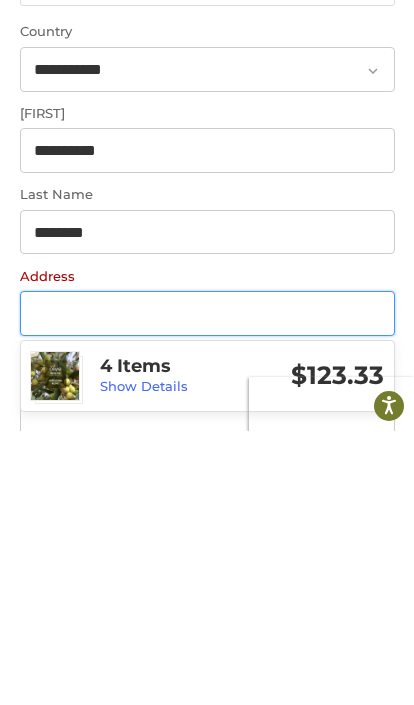 click on "Address" at bounding box center (207, 587) 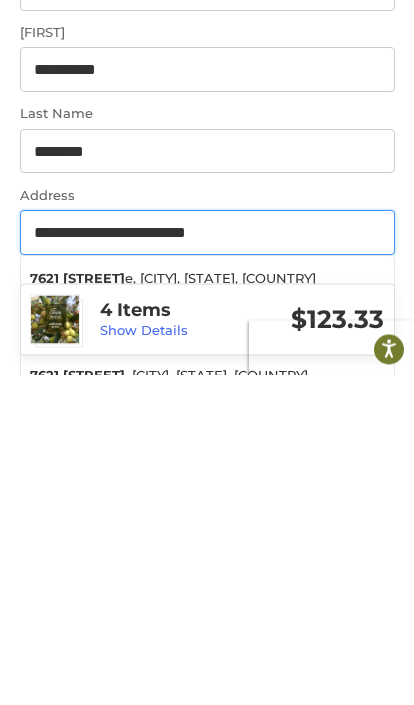 type on "**********" 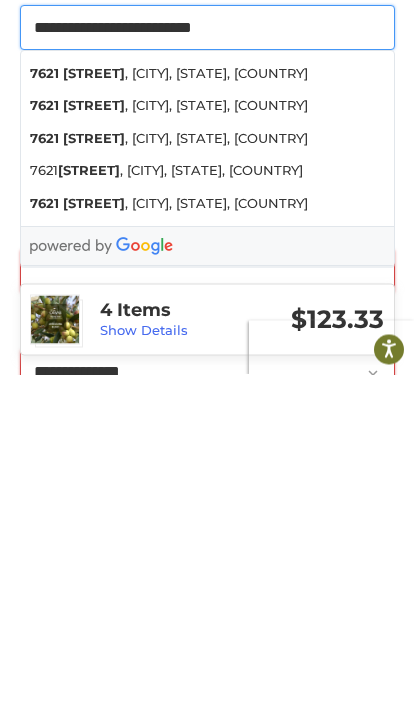 scroll, scrollTop: 566, scrollLeft: 0, axis: vertical 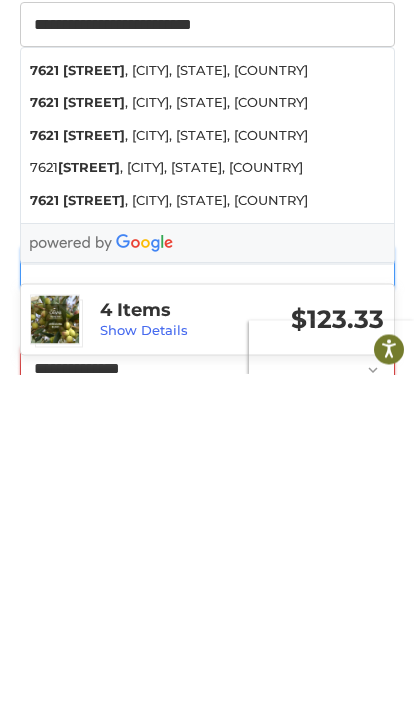 click on "City" at bounding box center (207, 599) 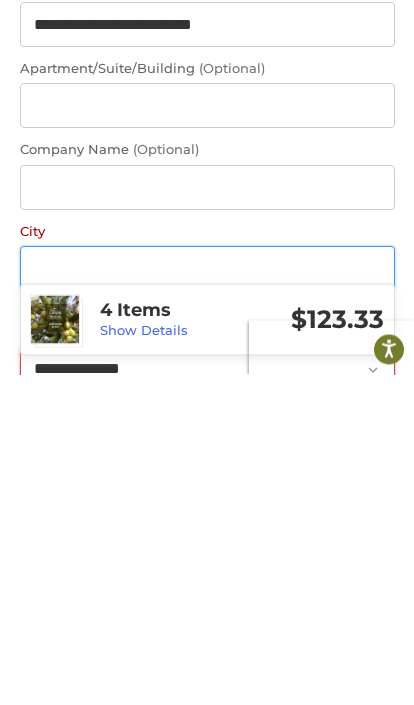 scroll, scrollTop: 601, scrollLeft: 0, axis: vertical 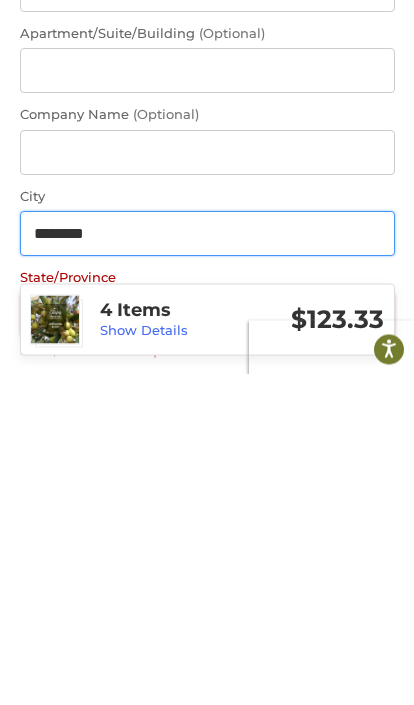 type on "********" 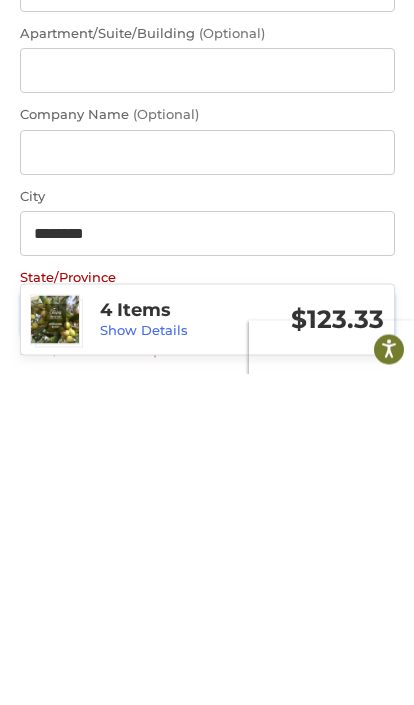 click on "**********" at bounding box center (207, 646) 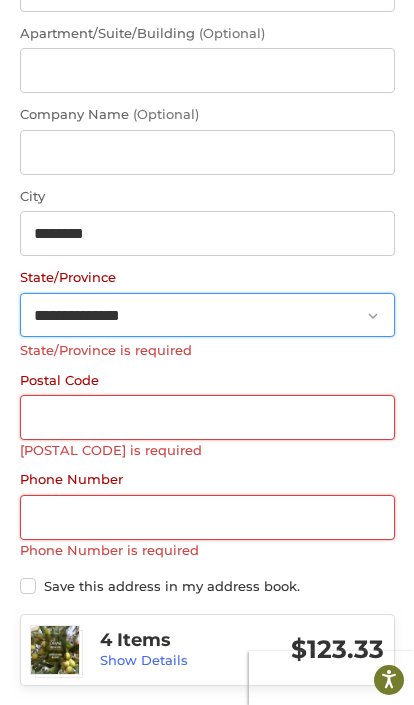 select on "**" 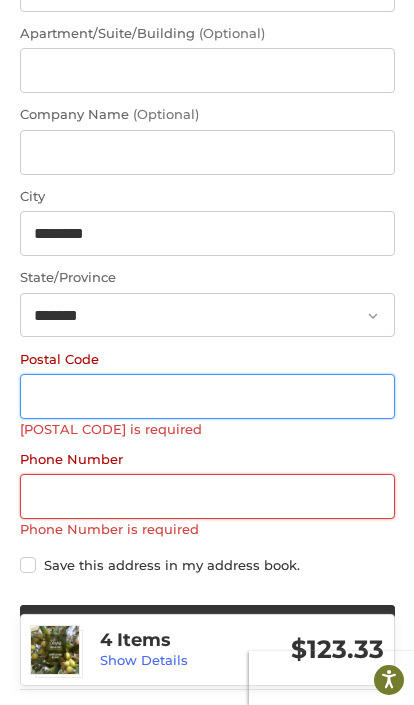click on "Postal Code" at bounding box center [207, 396] 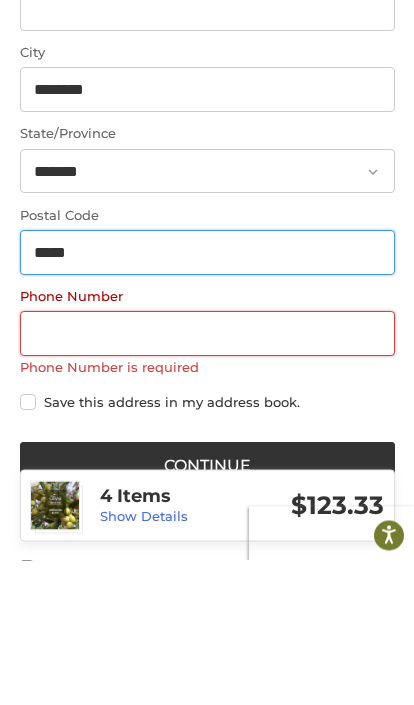 type on "*****" 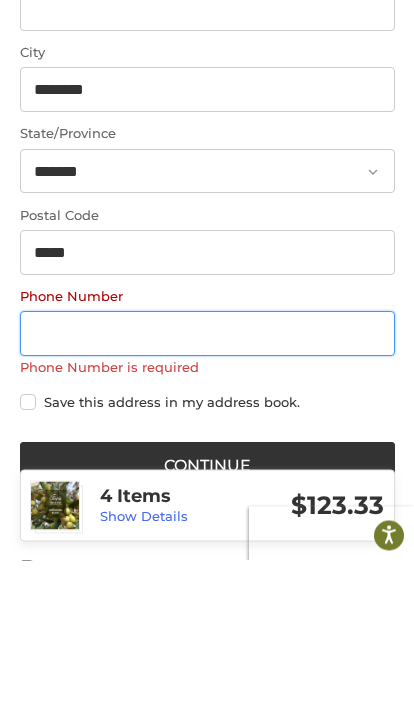 click on "Phone Number" at bounding box center (207, 478) 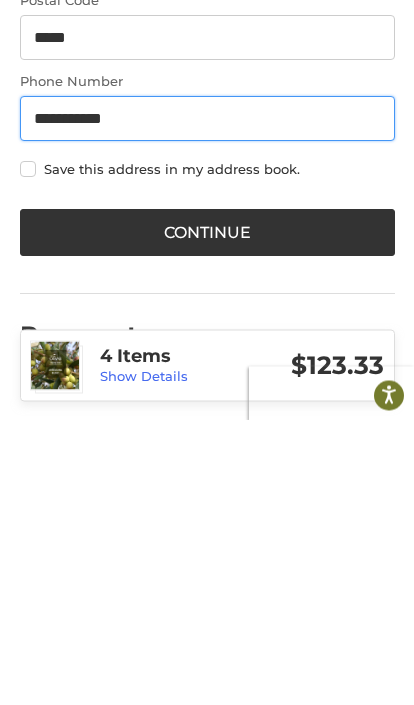 type on "**********" 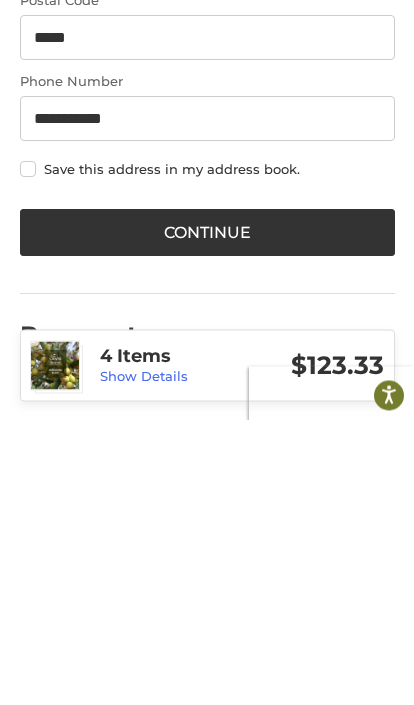 click on "Continue" at bounding box center [207, 517] 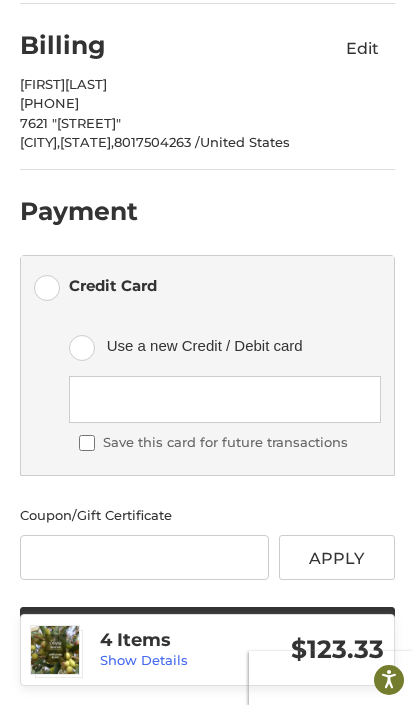 scroll, scrollTop: 442, scrollLeft: 0, axis: vertical 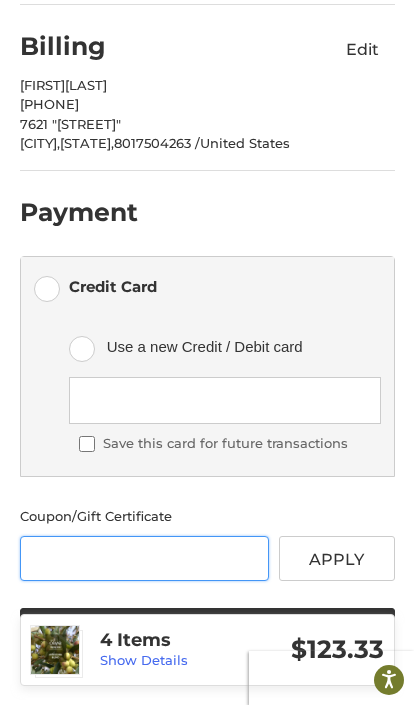 click at bounding box center (145, 558) 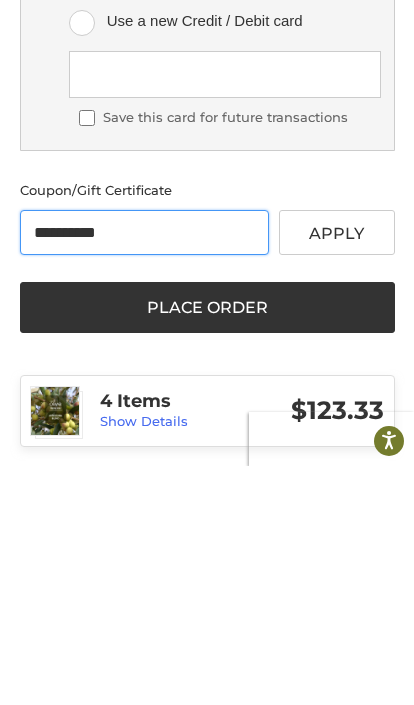 type on "**********" 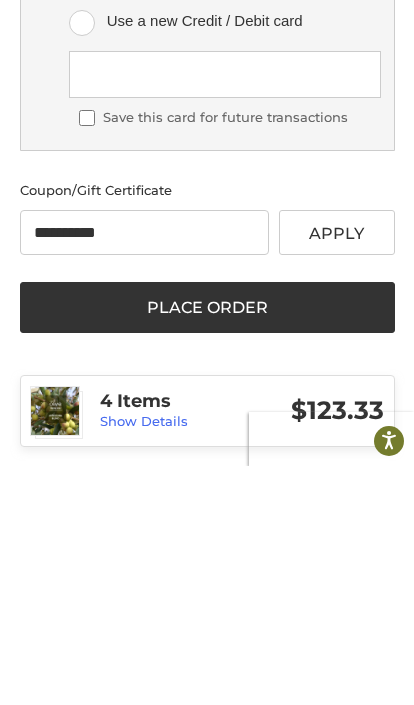 click on "Apply" at bounding box center (337, 471) 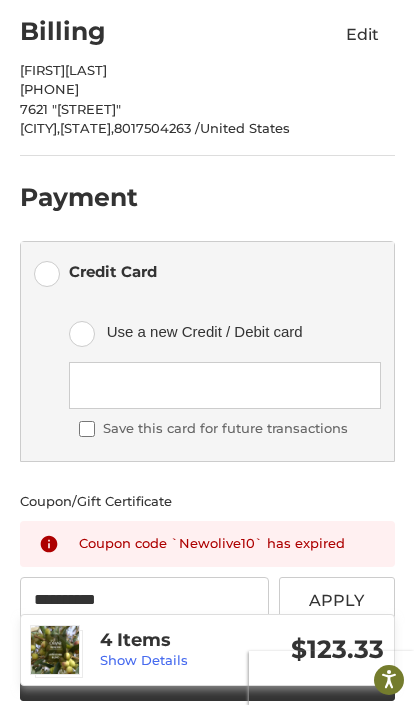 scroll, scrollTop: 456, scrollLeft: 0, axis: vertical 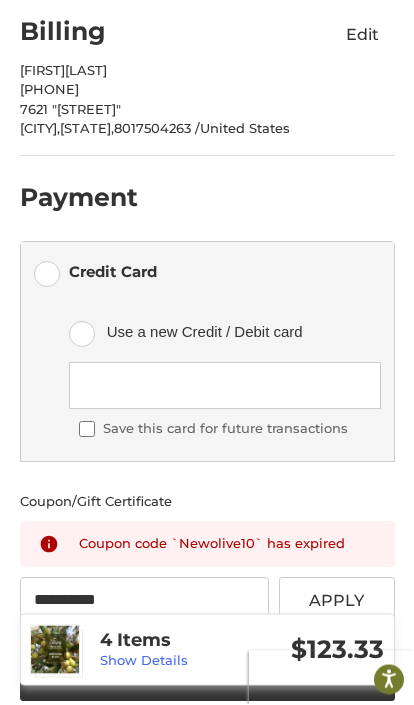 click on "Edit" at bounding box center (363, 36) 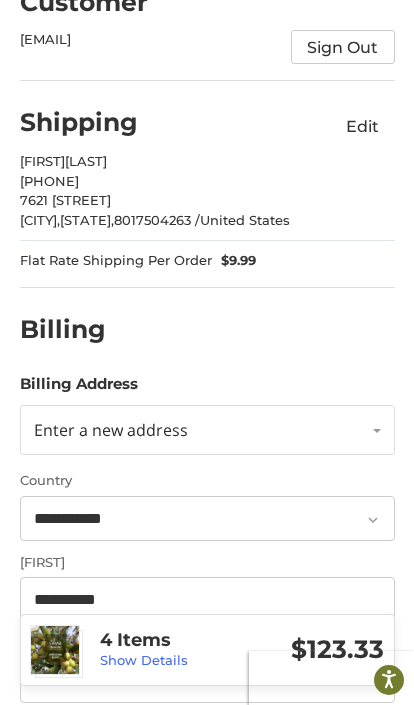 click on "Edit" at bounding box center (363, 126) 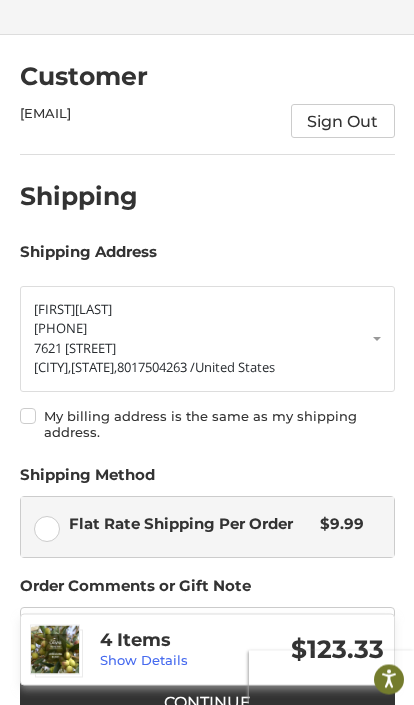 scroll, scrollTop: 0, scrollLeft: 0, axis: both 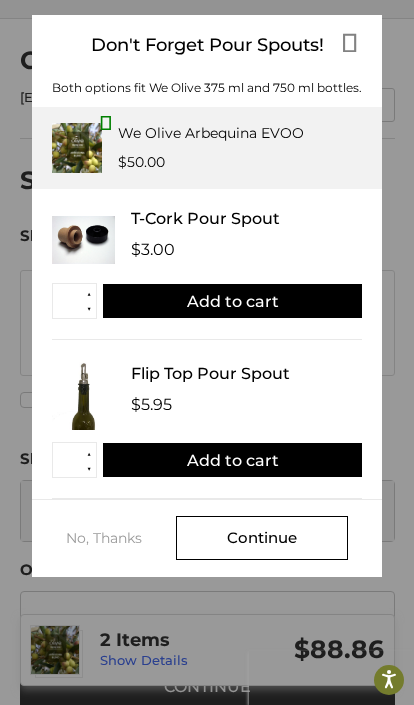 click on "Continue" at bounding box center [262, 538] 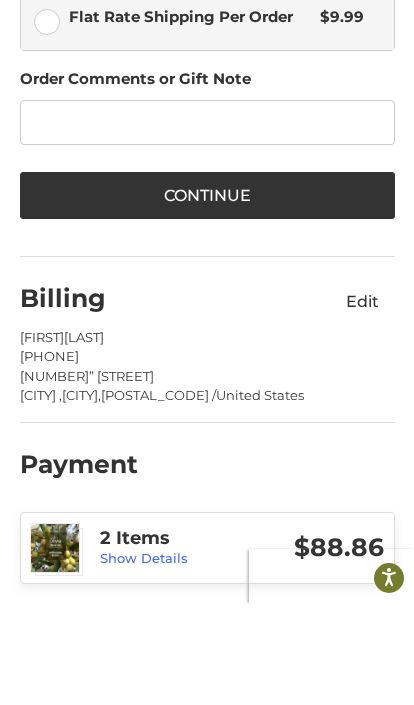 scroll, scrollTop: 493, scrollLeft: 0, axis: vertical 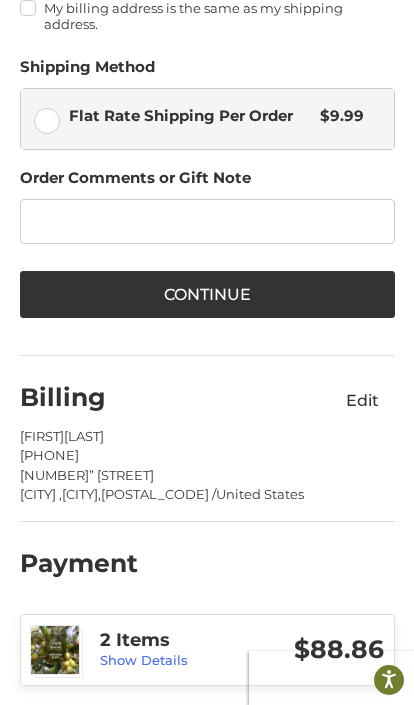 click on "Payment" at bounding box center [79, 563] 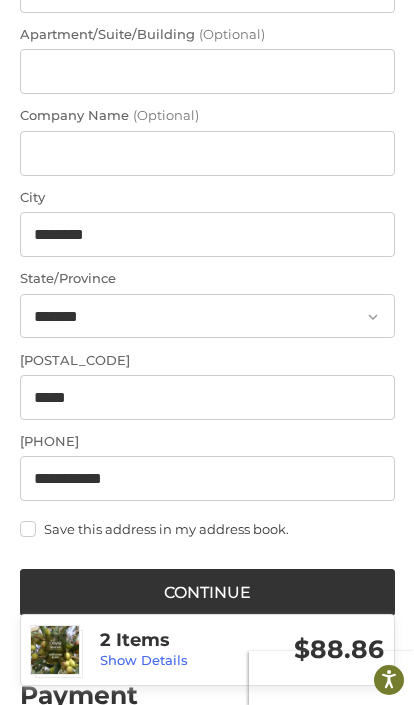 scroll, scrollTop: 972, scrollLeft: 0, axis: vertical 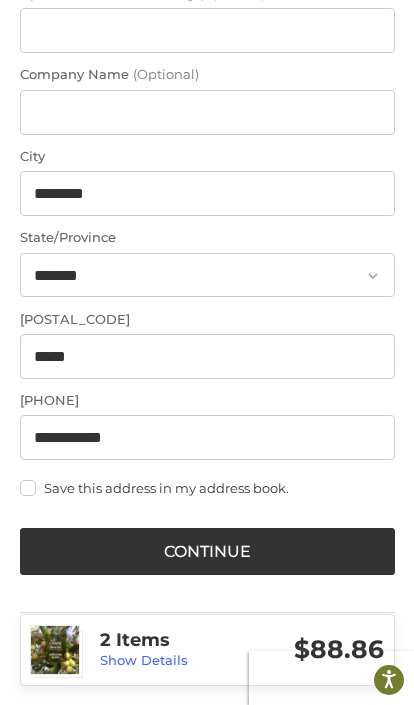 click on "Continue" at bounding box center [207, 551] 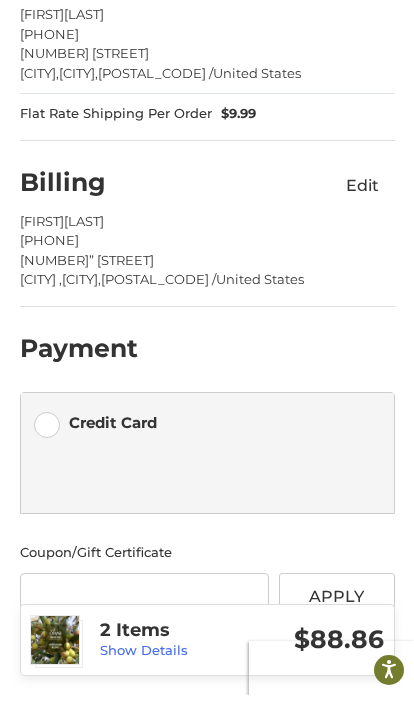 scroll, scrollTop: 236, scrollLeft: 0, axis: vertical 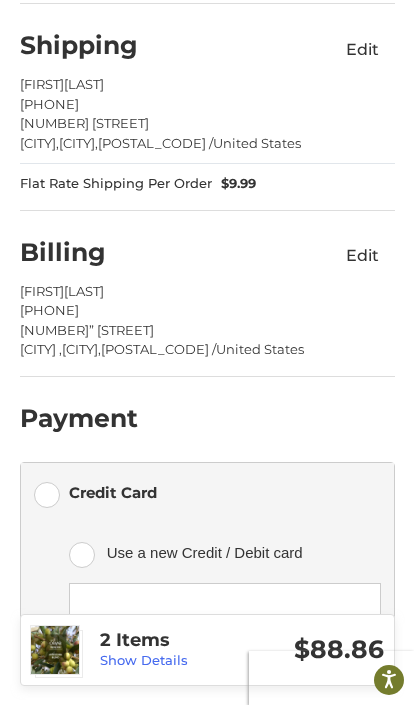 click at bounding box center (224, 606) 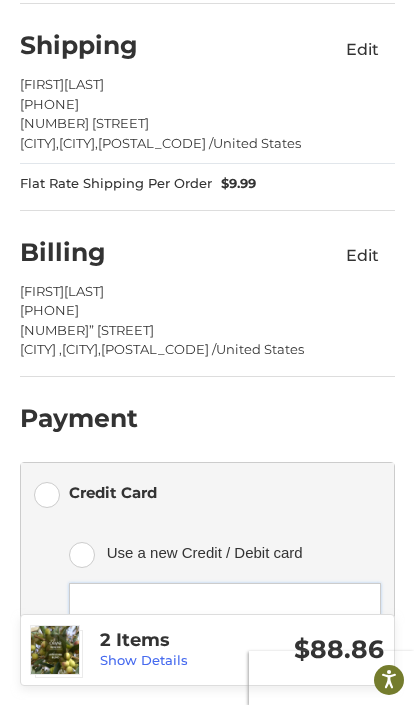 click on "Credit Card" at bounding box center (207, 493) 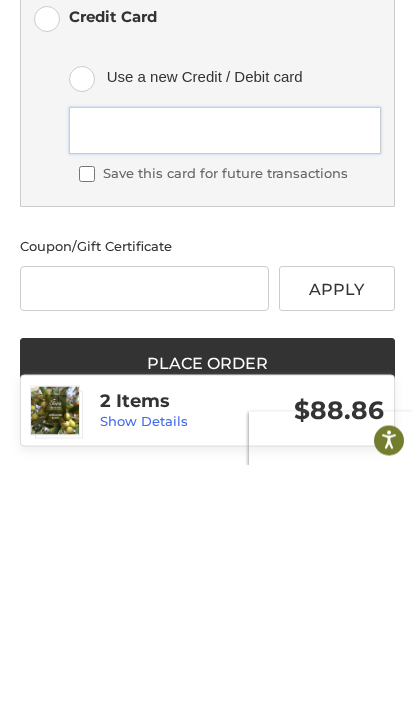scroll, scrollTop: 534, scrollLeft: 0, axis: vertical 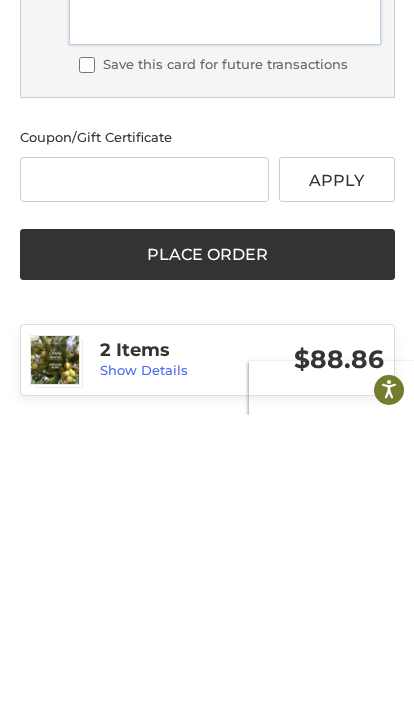 click on "Place Order" at bounding box center (207, 545) 